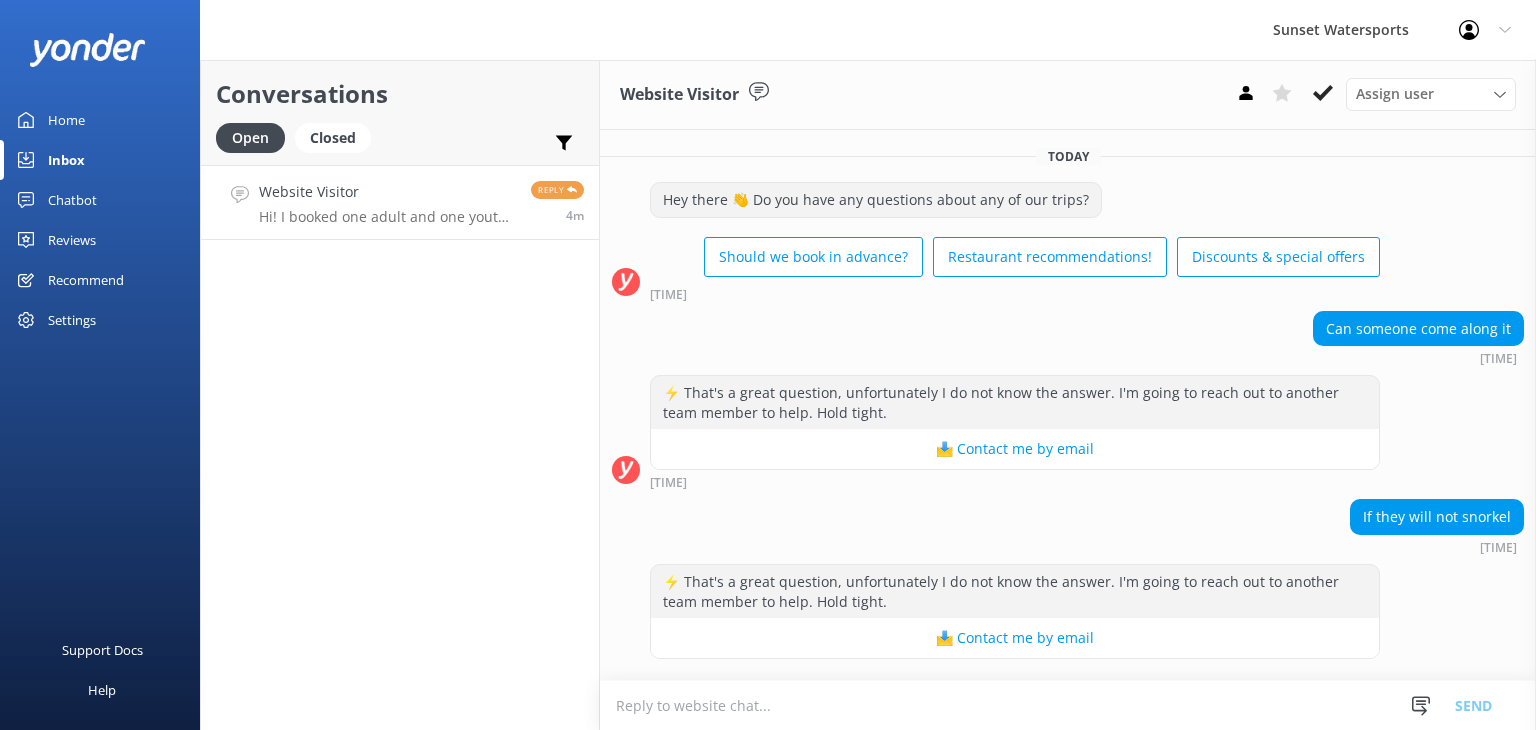 scroll, scrollTop: 0, scrollLeft: 0, axis: both 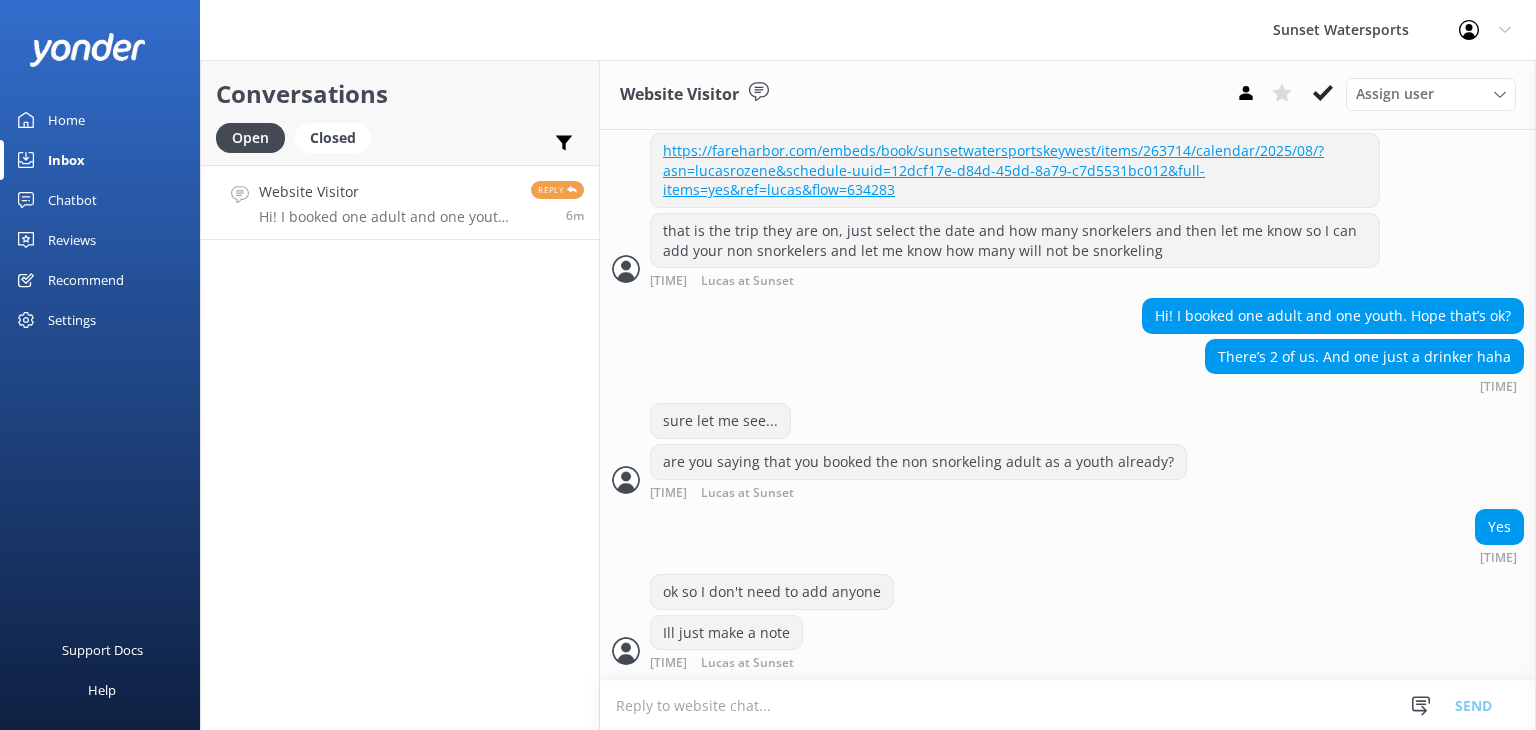 click on "Website Visitor" at bounding box center [387, 192] 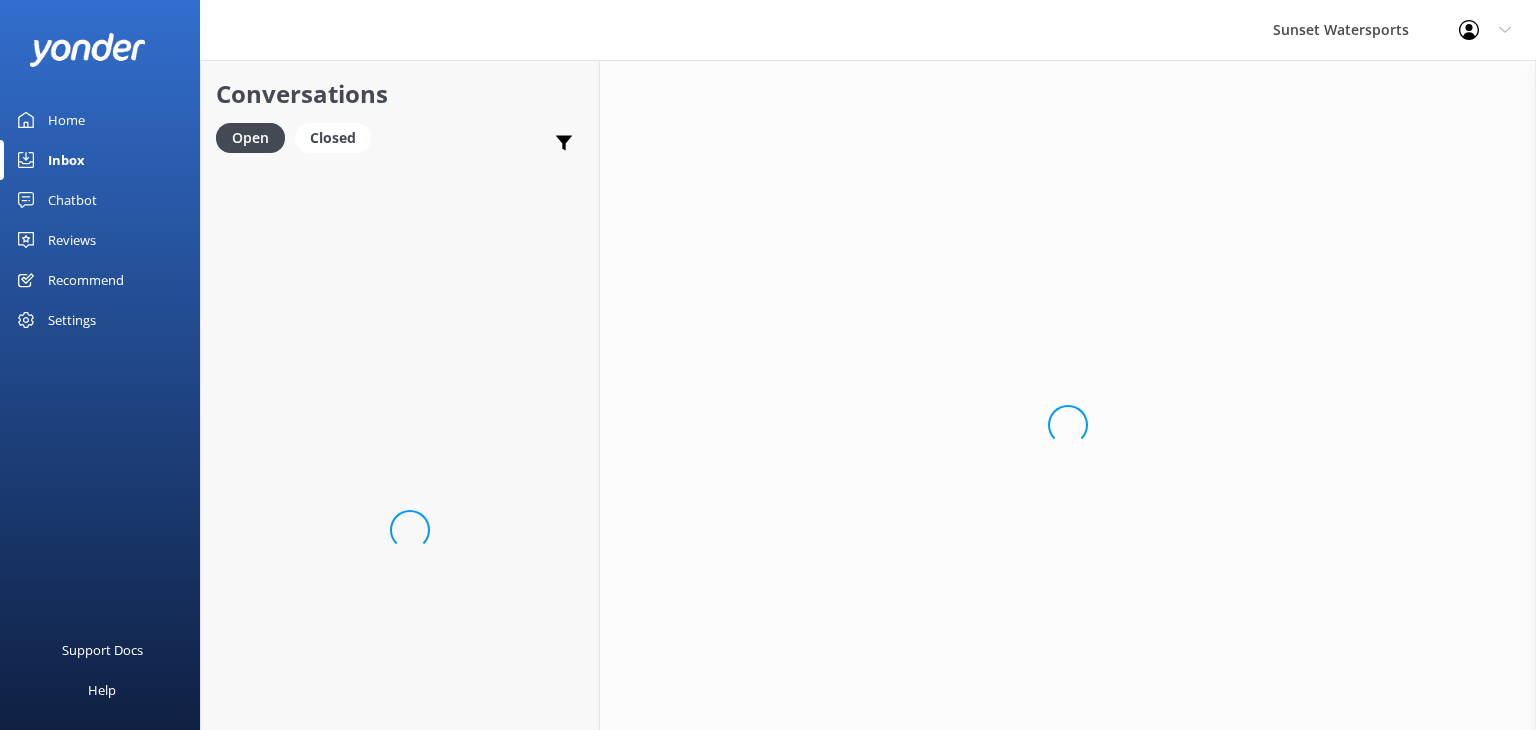 scroll, scrollTop: 0, scrollLeft: 0, axis: both 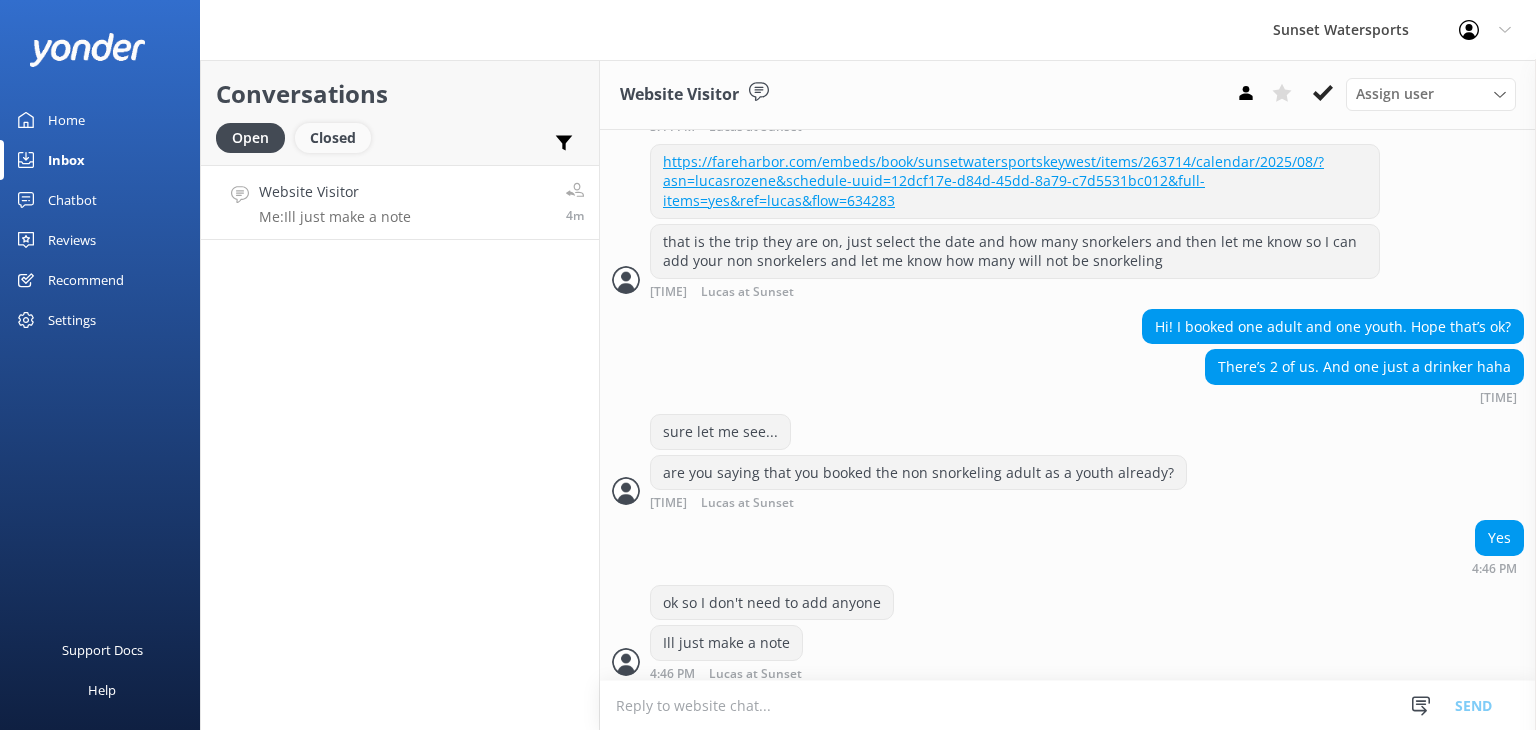 click on "Closed" at bounding box center (333, 138) 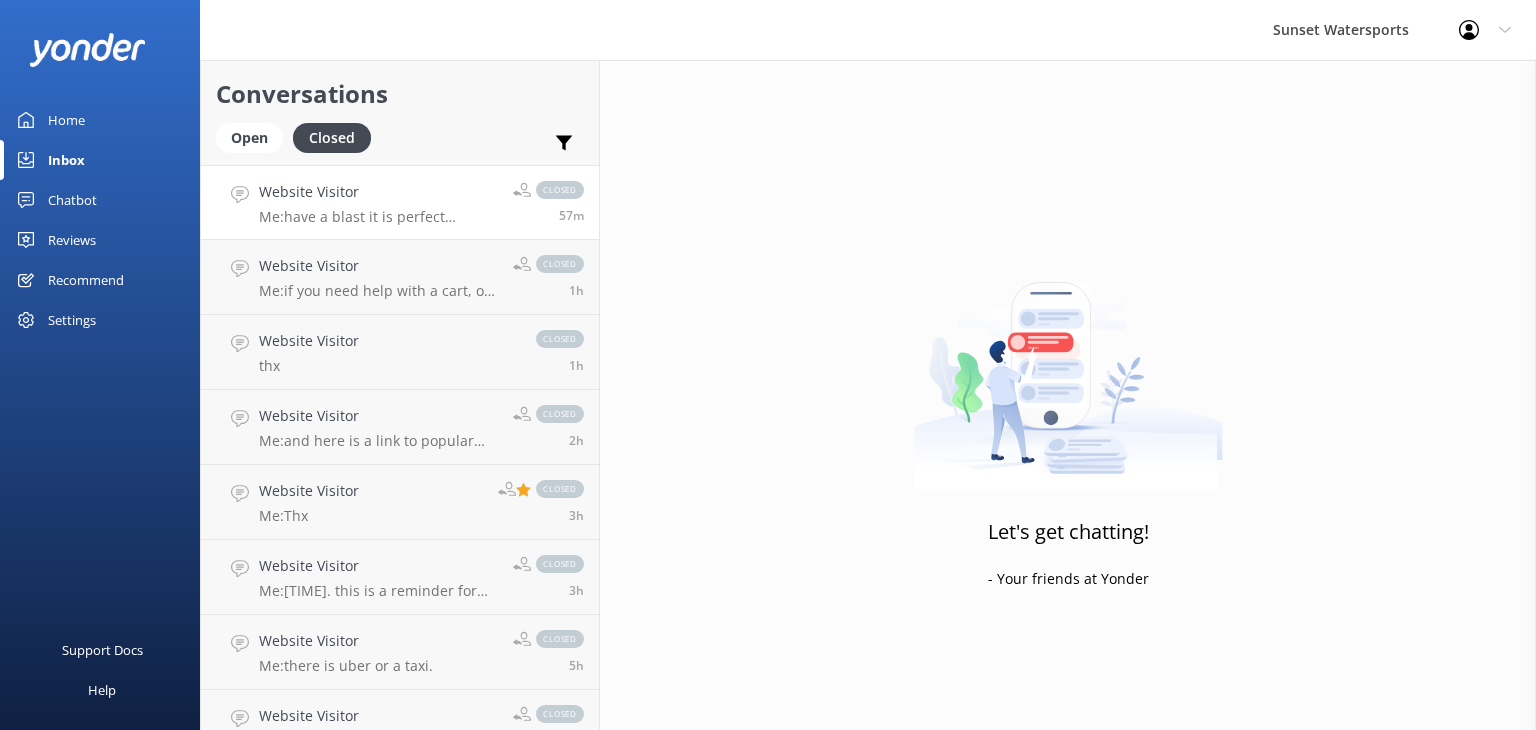 click on "Website Visitor Me:  have a blast it is perfect conditions out there... closed 57m" at bounding box center [400, 202] 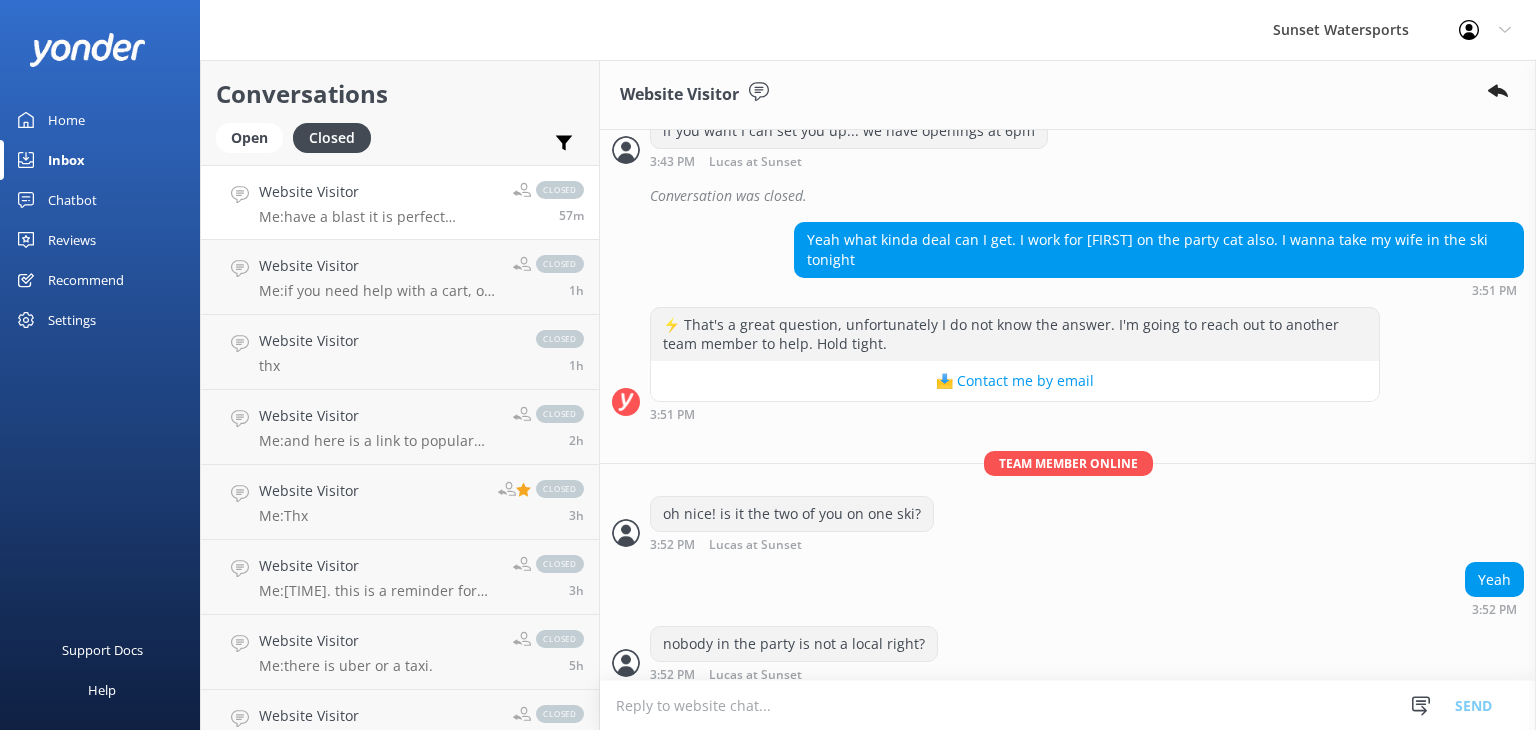 scroll, scrollTop: 816, scrollLeft: 0, axis: vertical 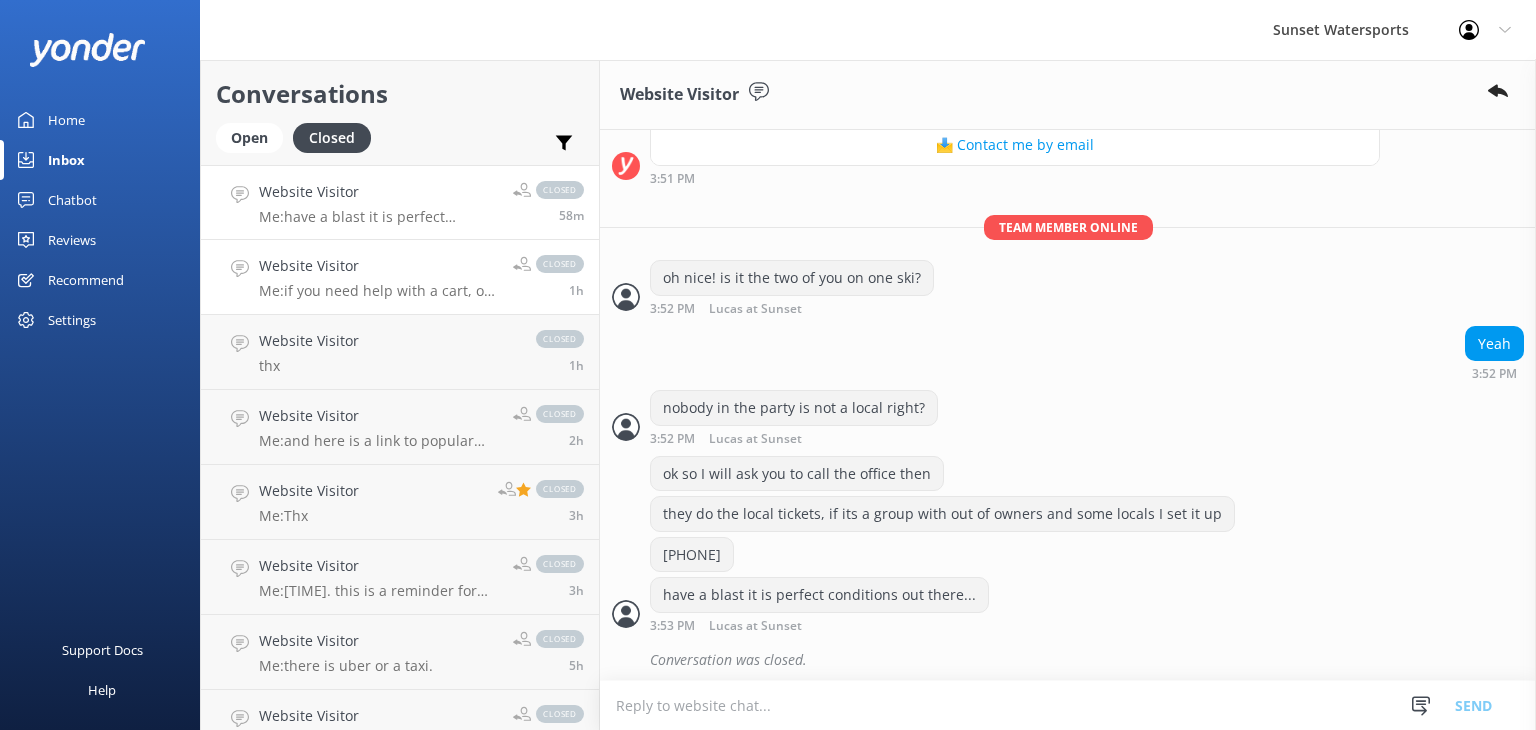 click on "Website Visitor Me:  if you need help with a cart, or with parking info I can certainly assist! closed 1h" at bounding box center [400, 277] 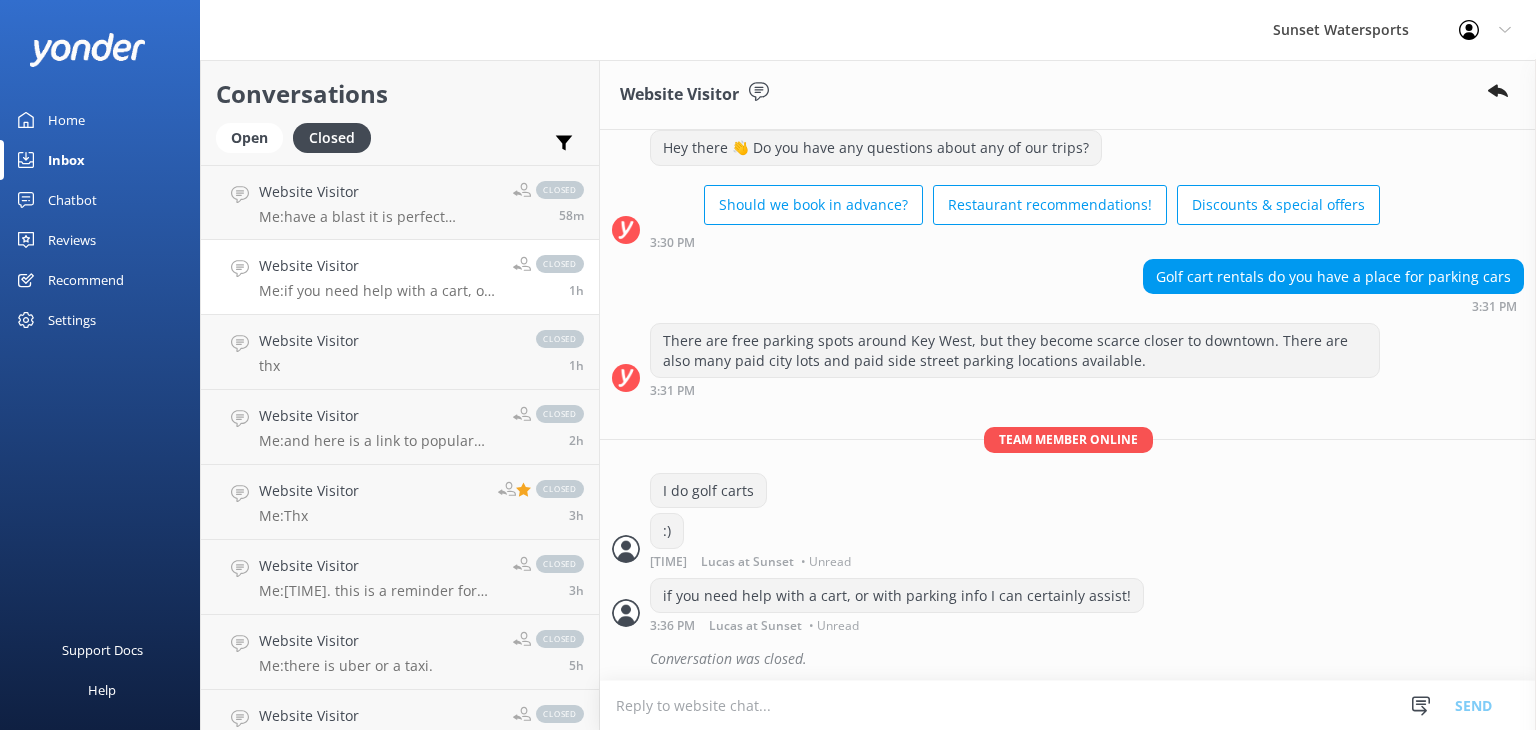 scroll, scrollTop: 55, scrollLeft: 0, axis: vertical 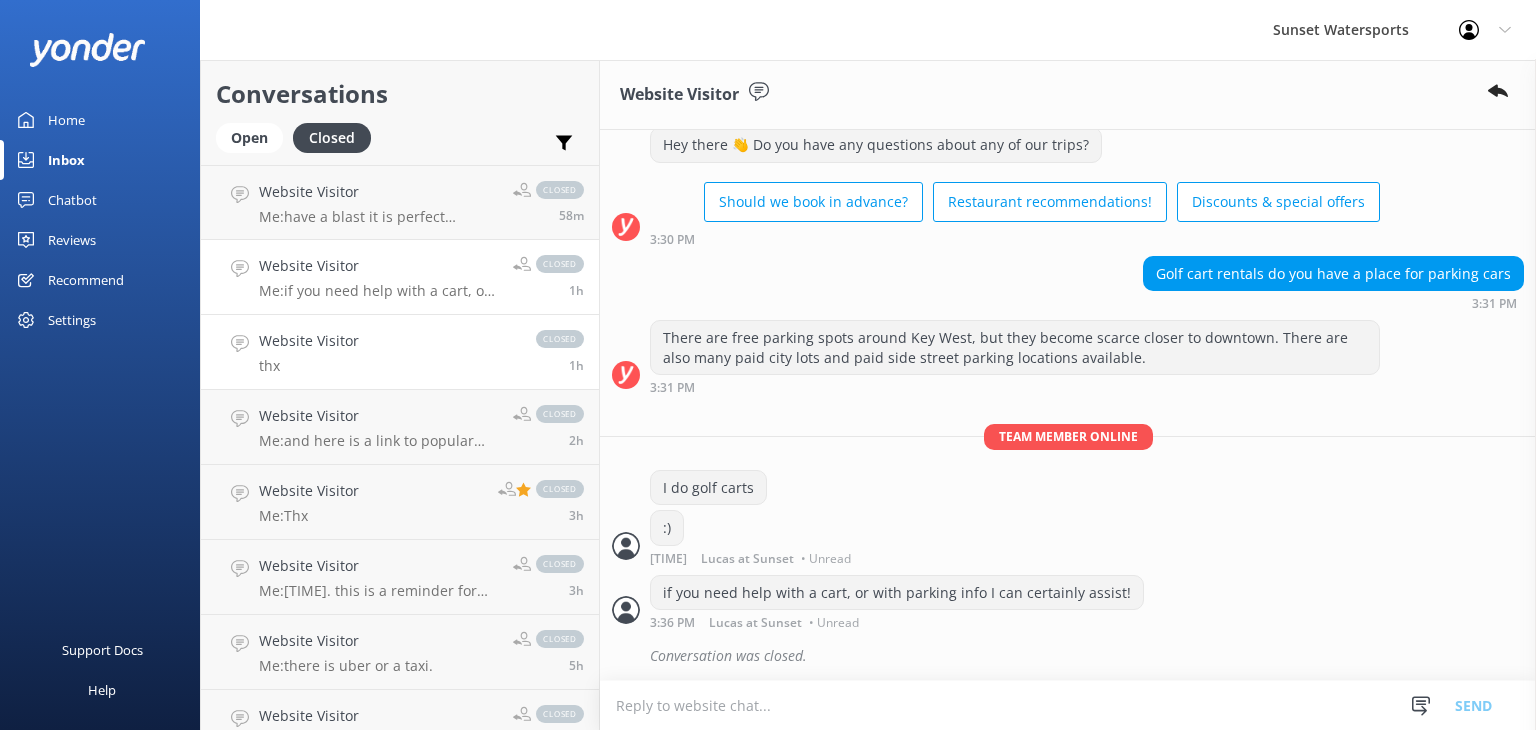 click on "Website Visitor thx closed 1h" at bounding box center [400, 352] 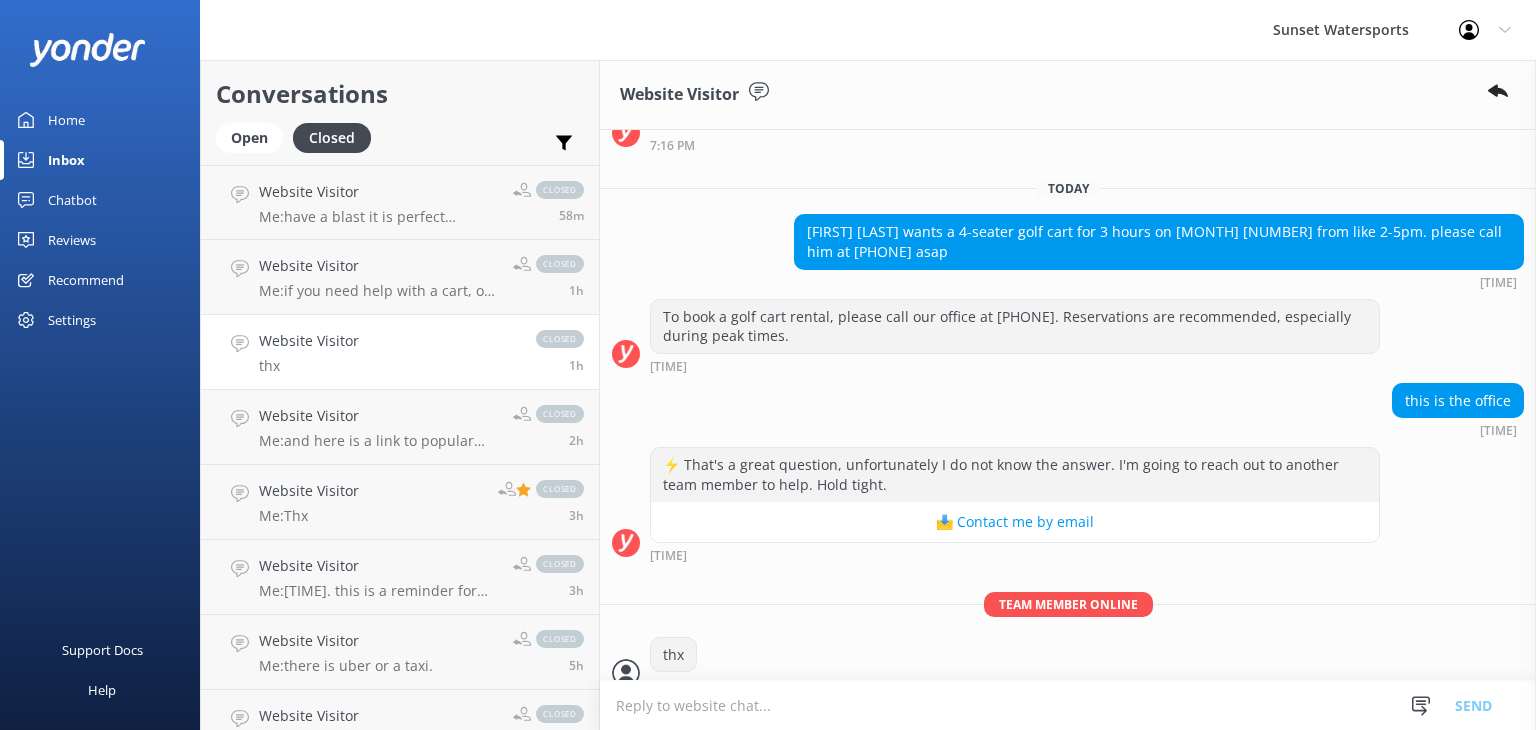 scroll, scrollTop: 22166, scrollLeft: 0, axis: vertical 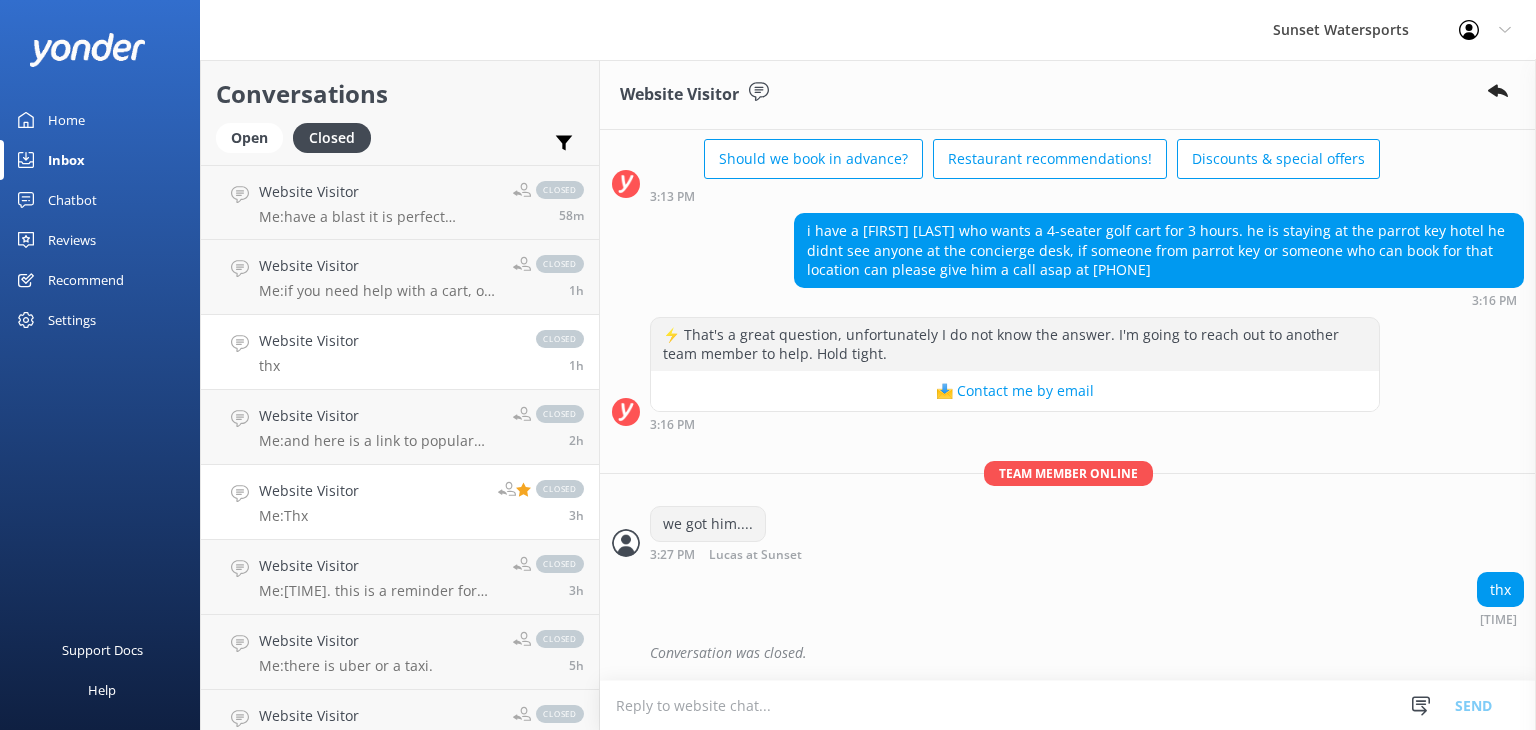 click on "Website Visitor Me:  Thx closed 3h" at bounding box center [400, 502] 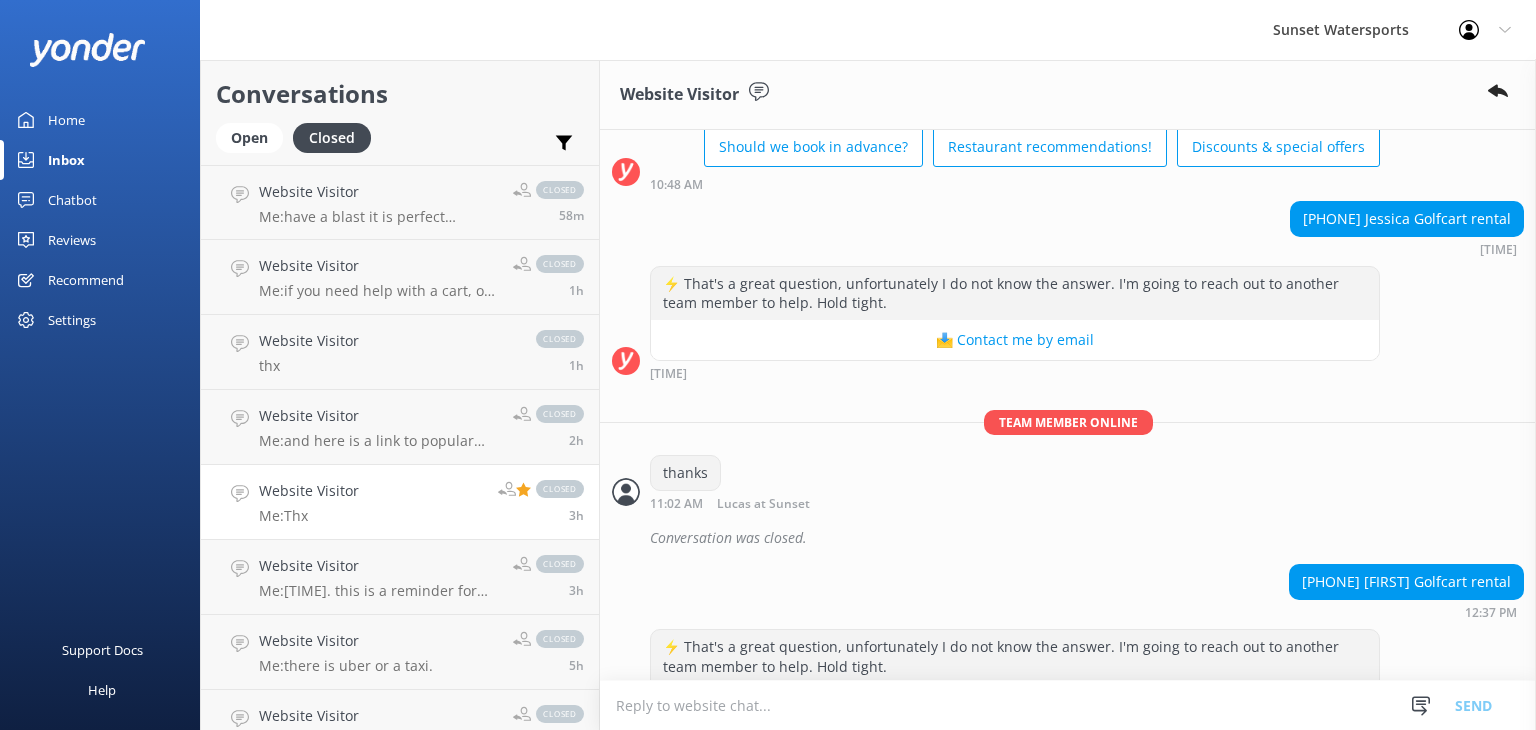 scroll, scrollTop: 11346, scrollLeft: 0, axis: vertical 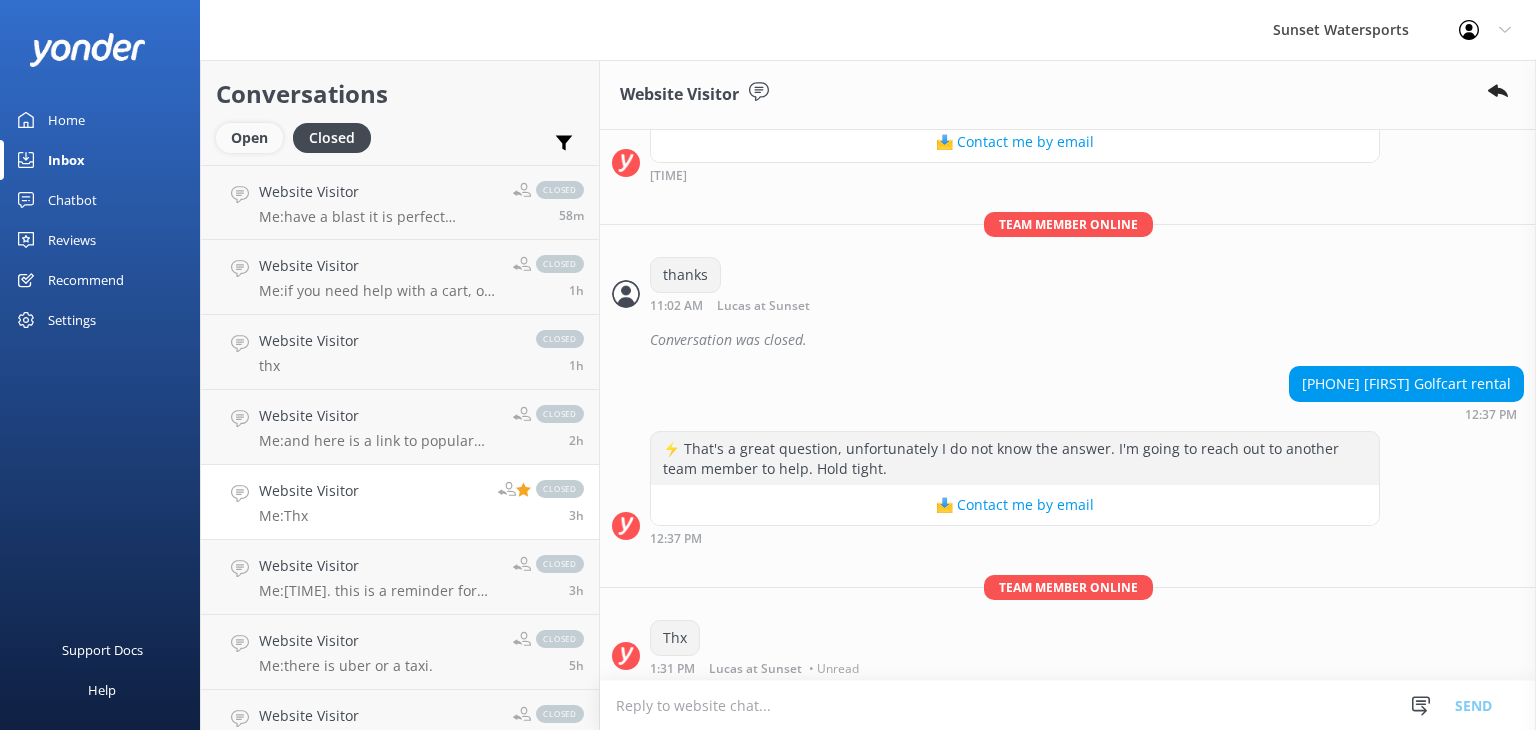 click on "Open" at bounding box center [249, 138] 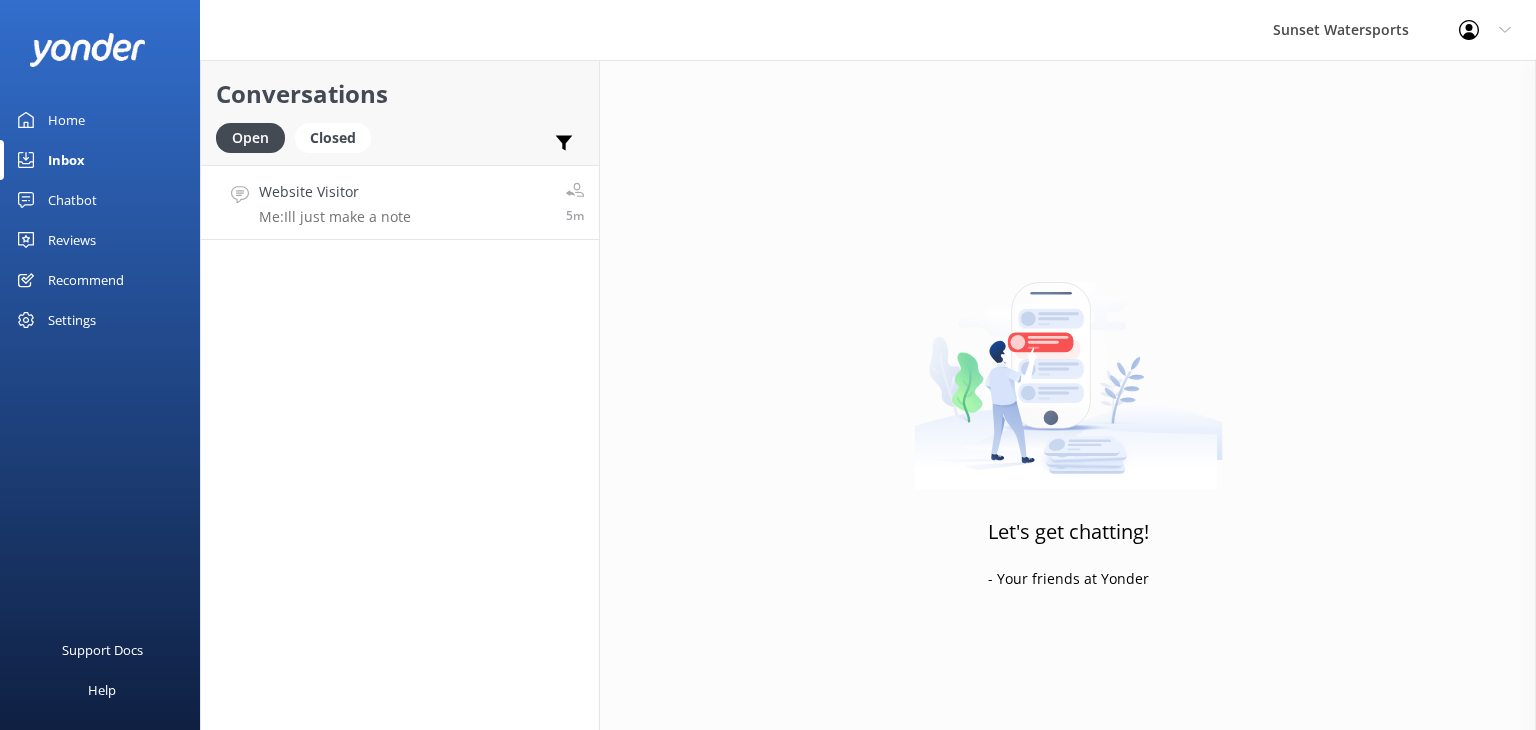 click on "Me:  Ill just make a note" at bounding box center (335, 217) 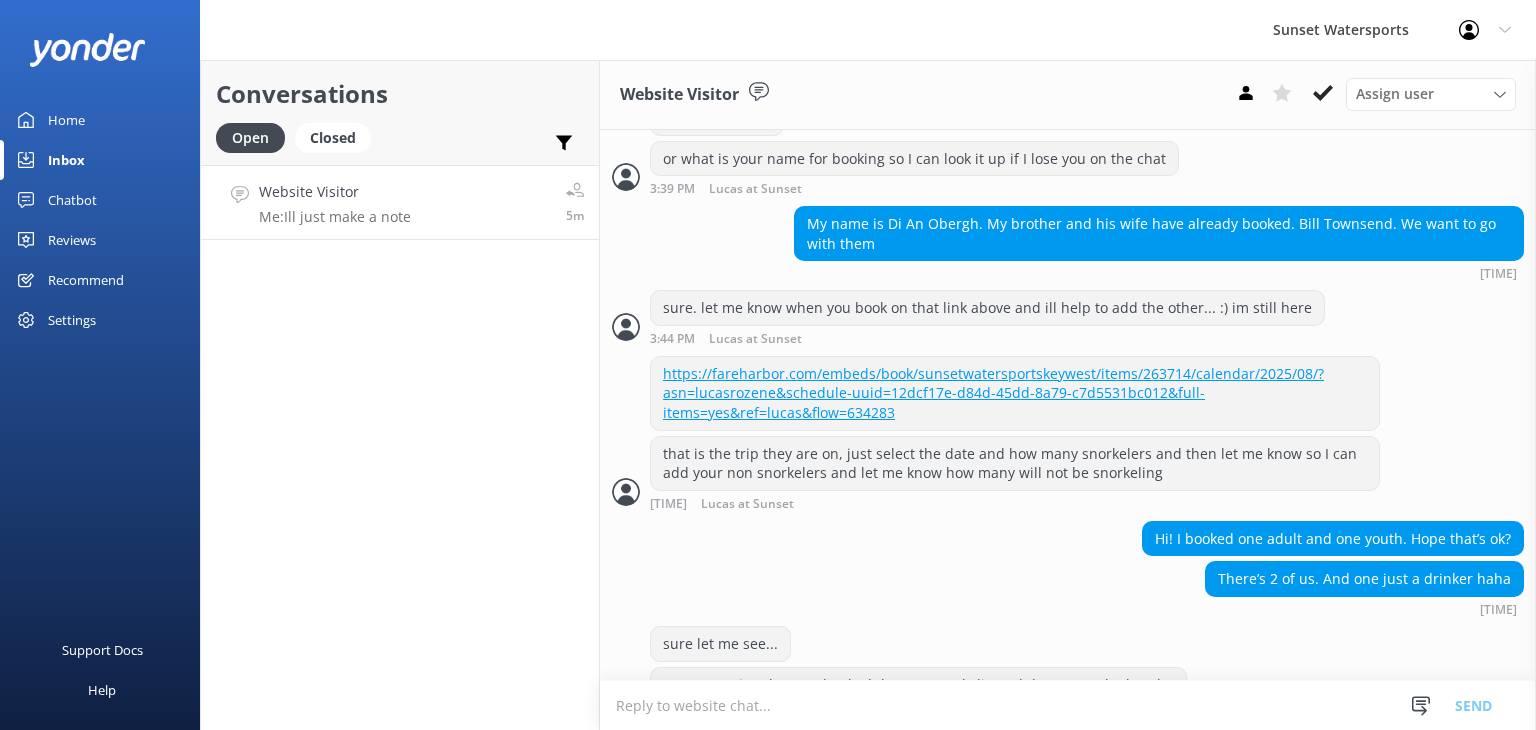 scroll, scrollTop: 1367, scrollLeft: 0, axis: vertical 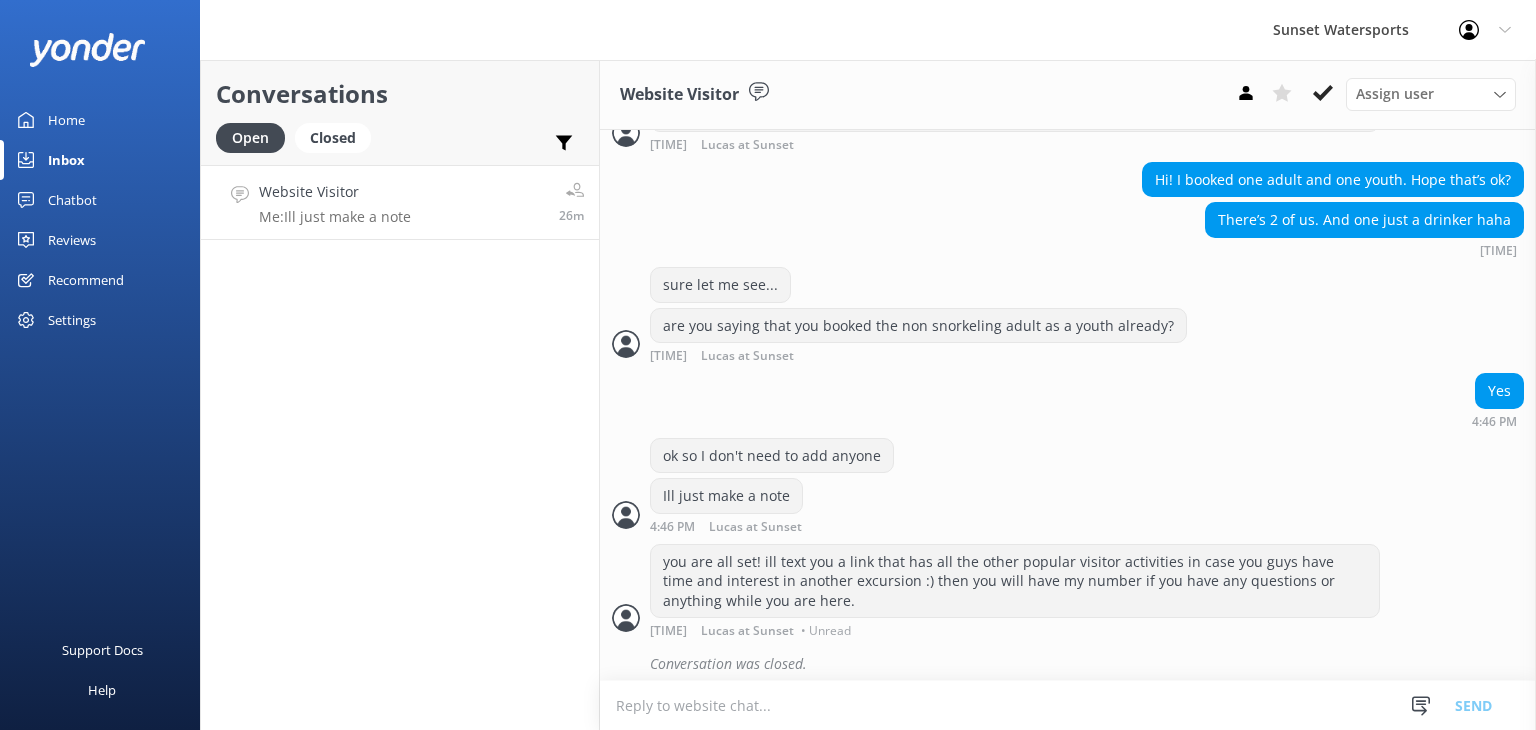 click on "Inbox" at bounding box center (66, 160) 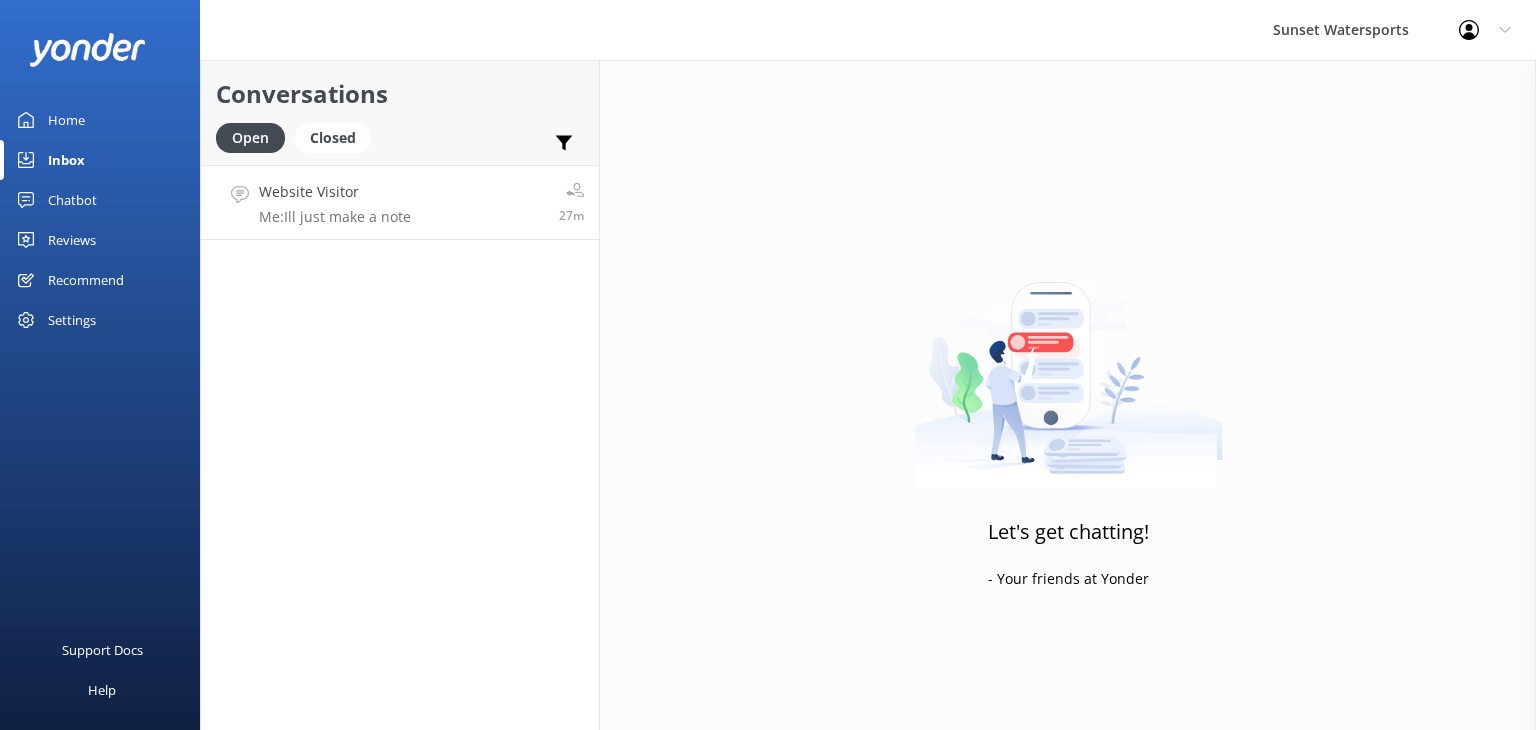 click on "Website Visitor Me:  Ill just make a note 27m" at bounding box center (400, 202) 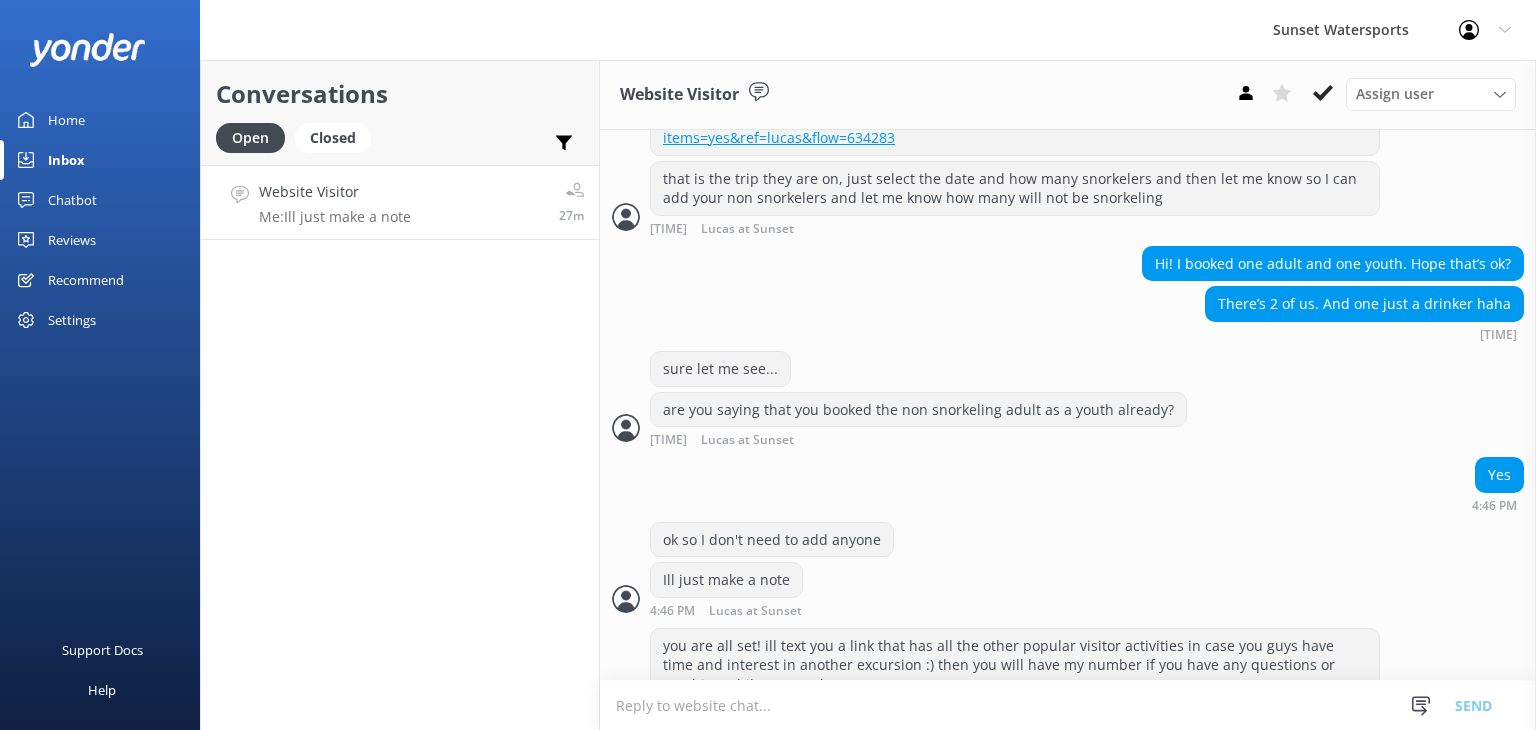 scroll, scrollTop: 1514, scrollLeft: 0, axis: vertical 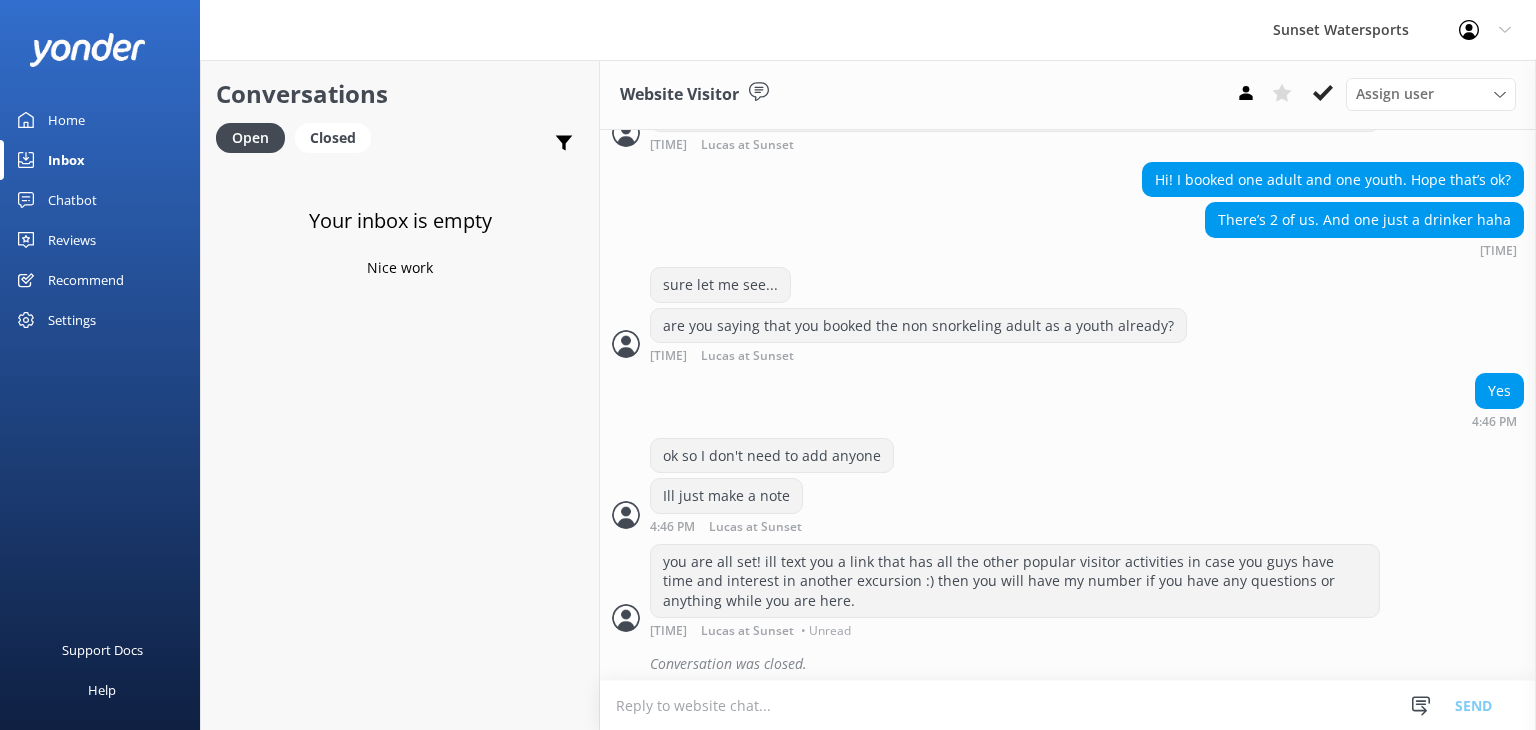 click on "Inbox" at bounding box center [66, 160] 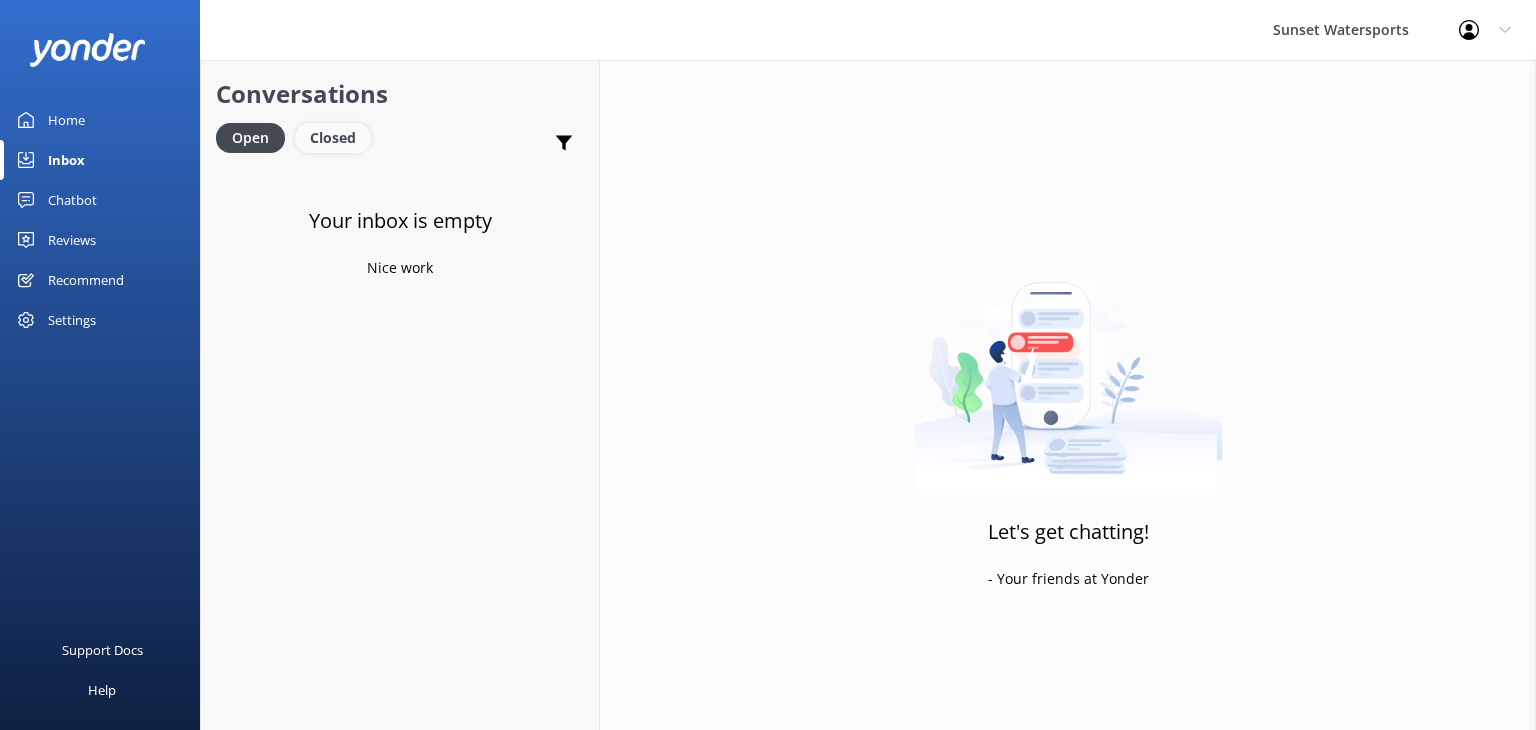 click on "Closed" at bounding box center [333, 138] 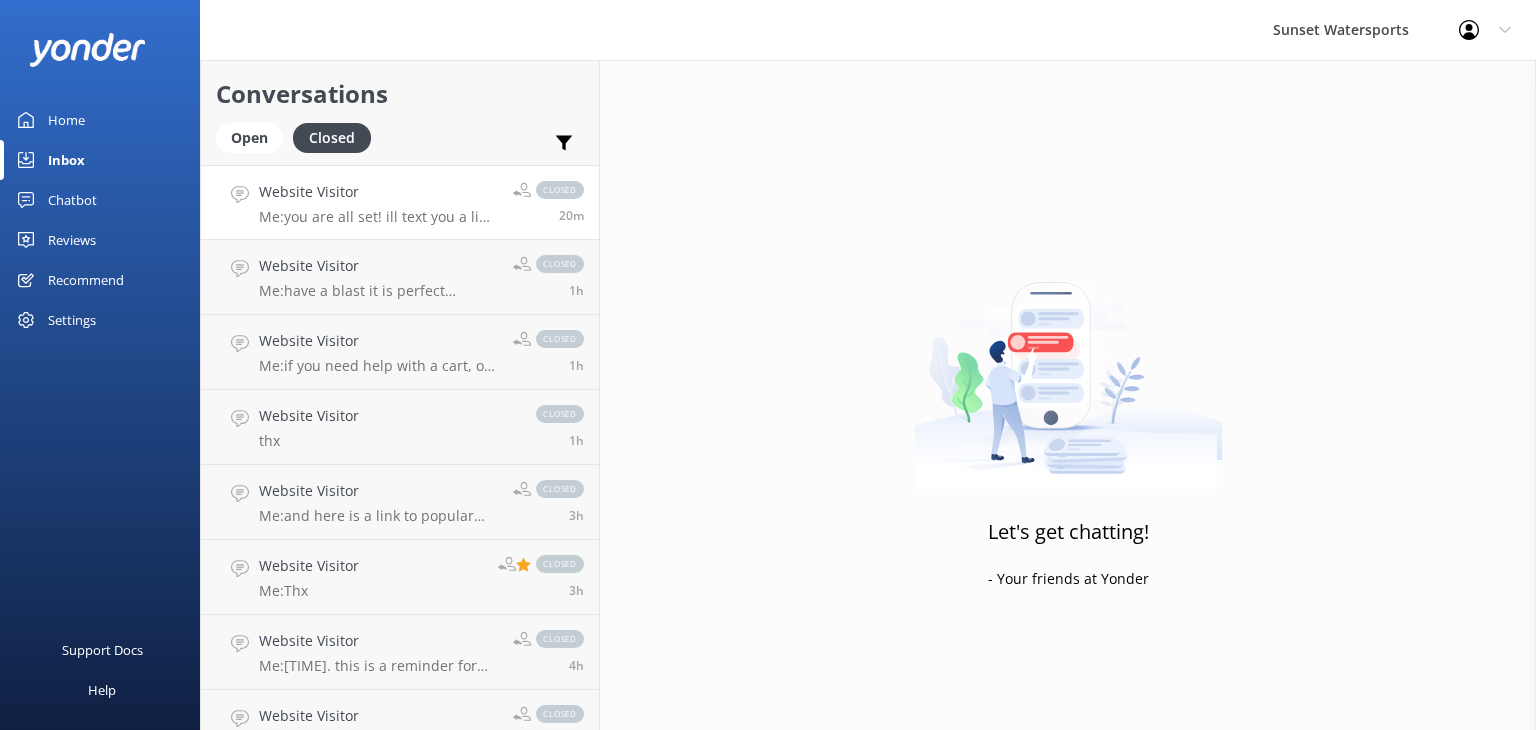 click on "Me:  you are all set! ill text you a link that has all the other popular visitor activities in case you guys have time and interest in another excursion :) then you will have my number if you have any questions or anything while you are here." at bounding box center (378, 217) 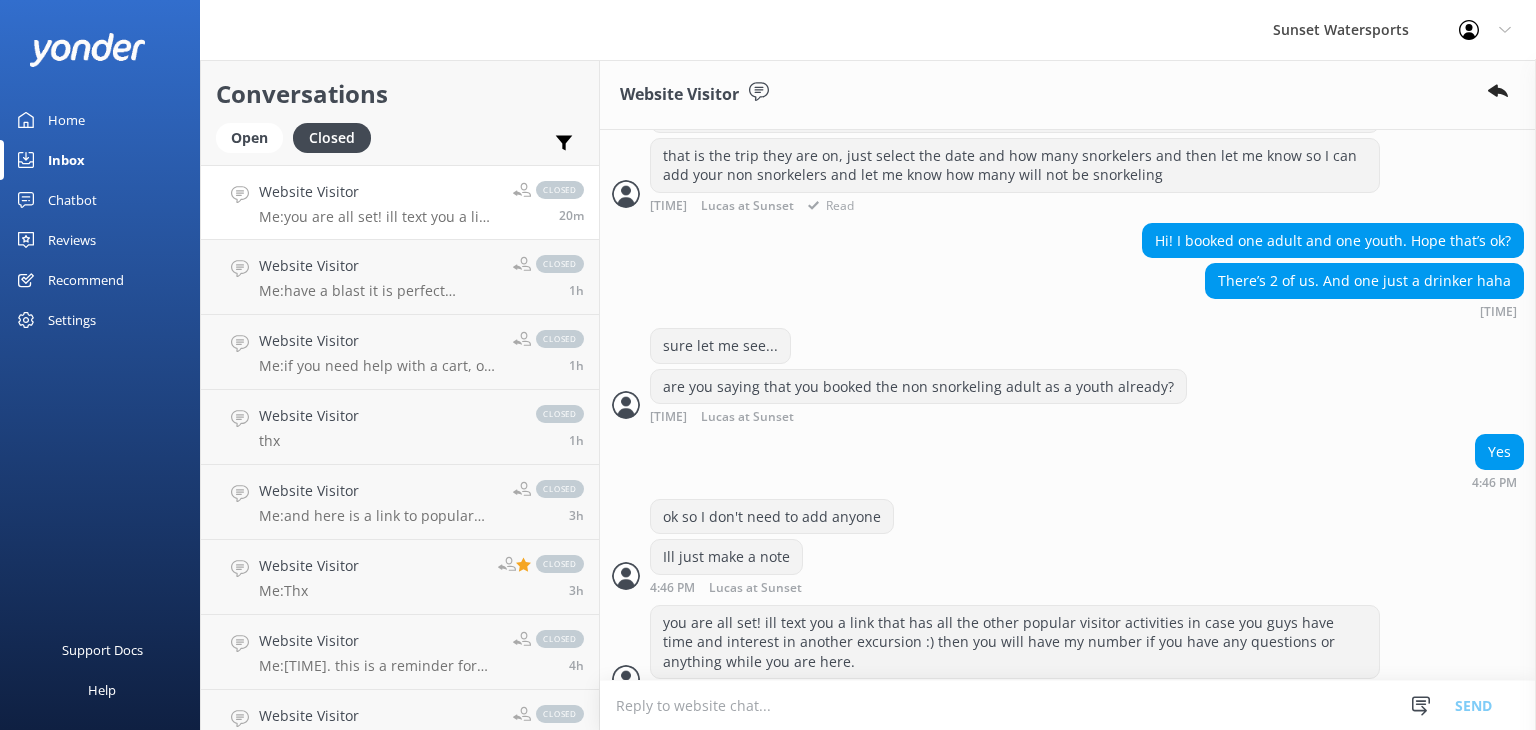 scroll, scrollTop: 1514, scrollLeft: 0, axis: vertical 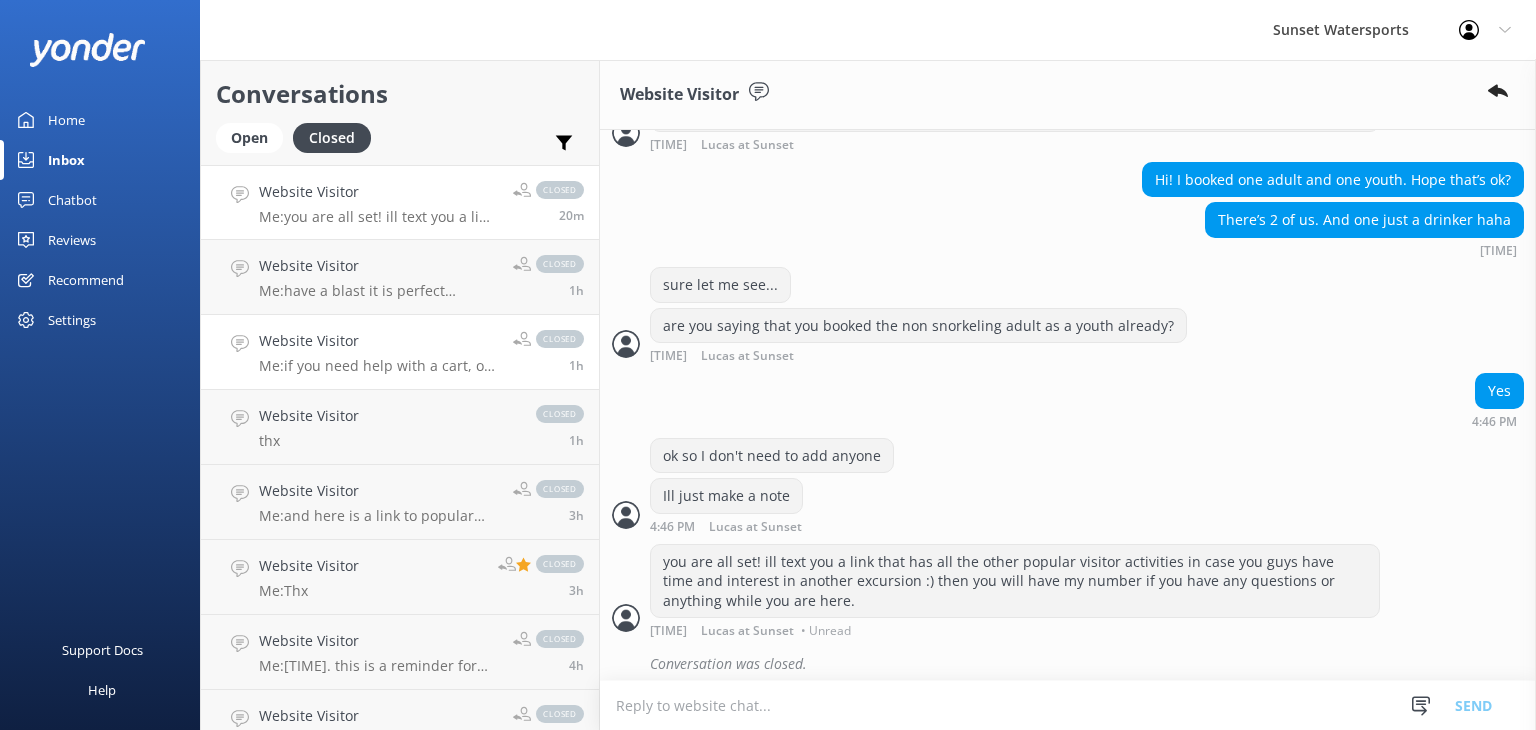 click on "Me: if you need help with a cart, or with parking info I can certainly assist!" at bounding box center (378, 366) 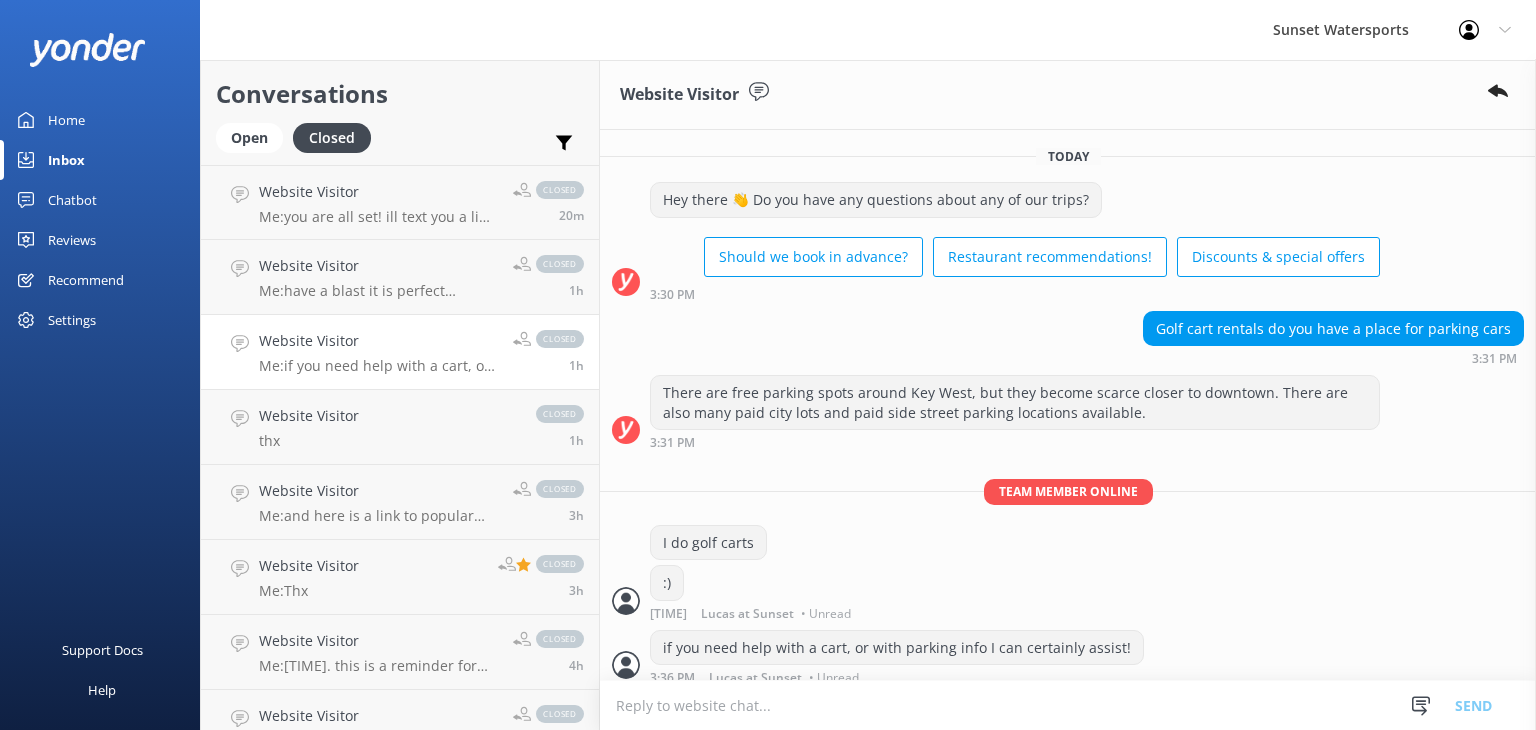 scroll, scrollTop: 55, scrollLeft: 0, axis: vertical 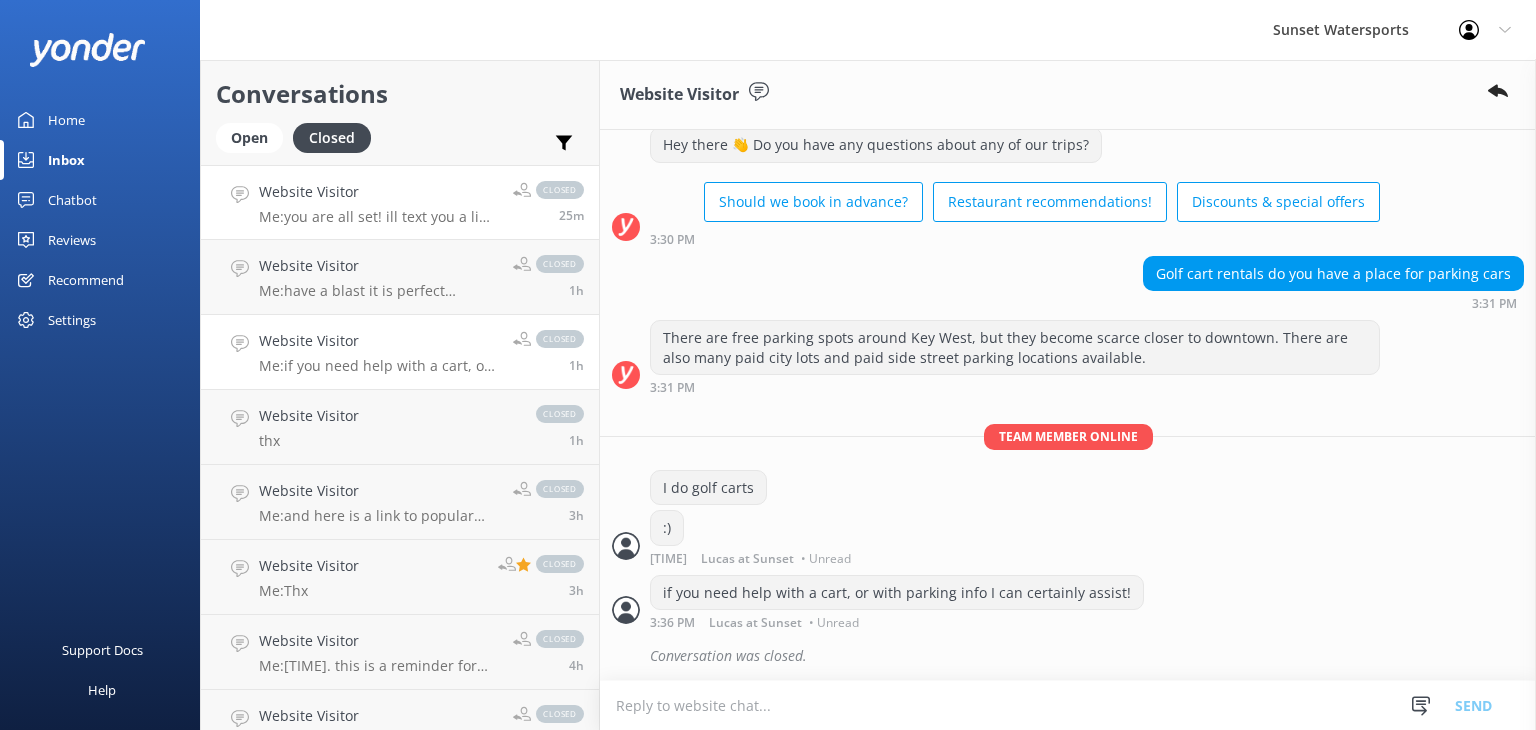 click on "closed 25m" at bounding box center [541, 202] 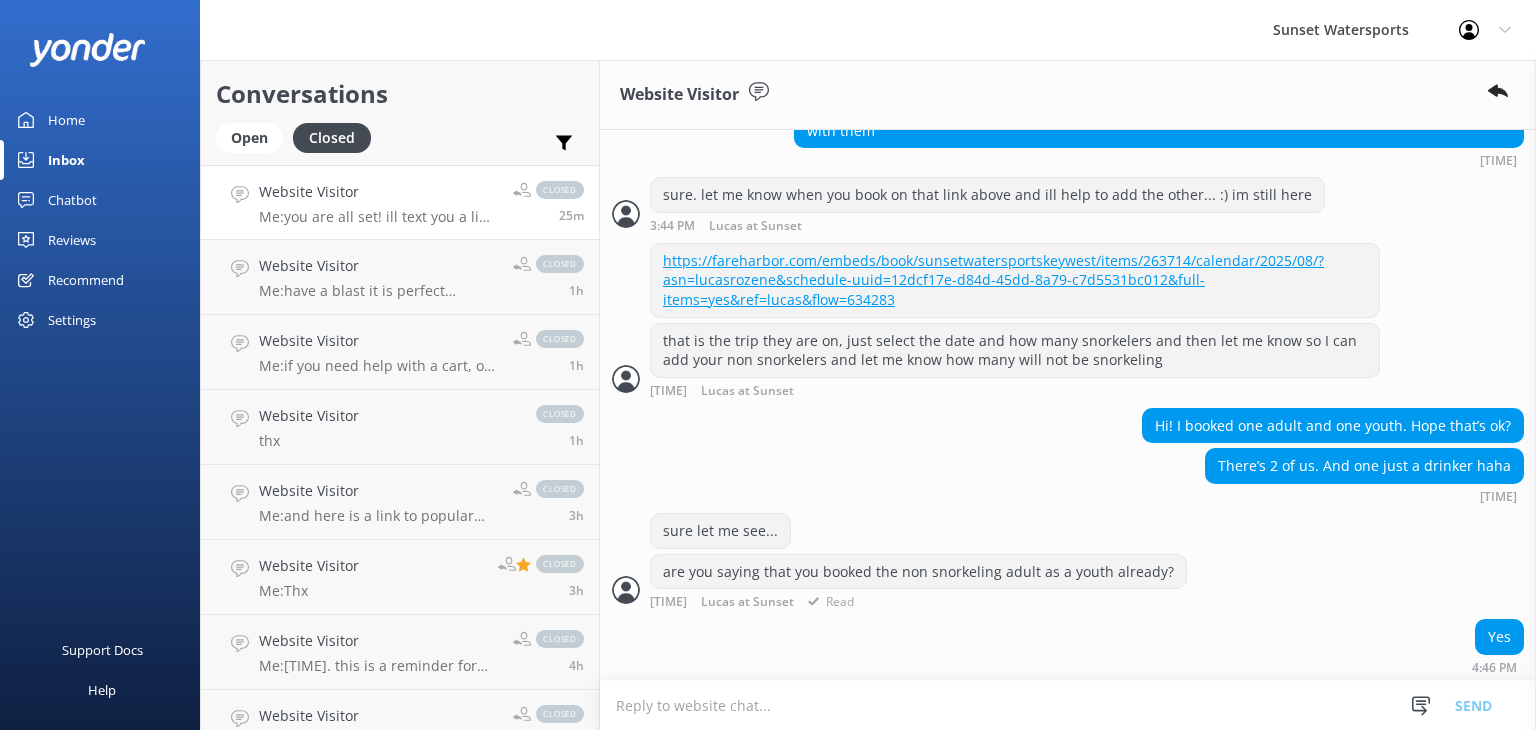 scroll, scrollTop: 1514, scrollLeft: 0, axis: vertical 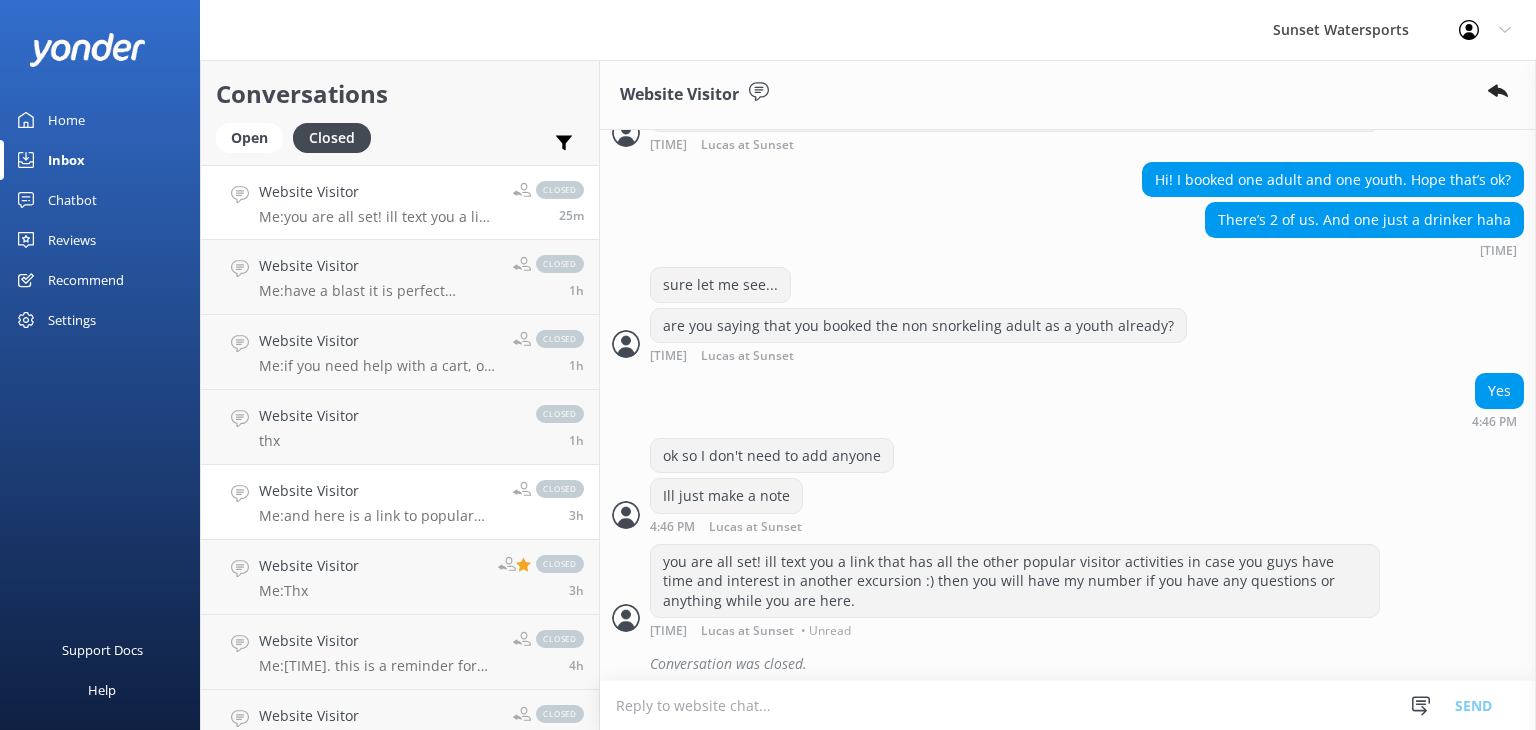 click on "Website Visitor" at bounding box center (378, 491) 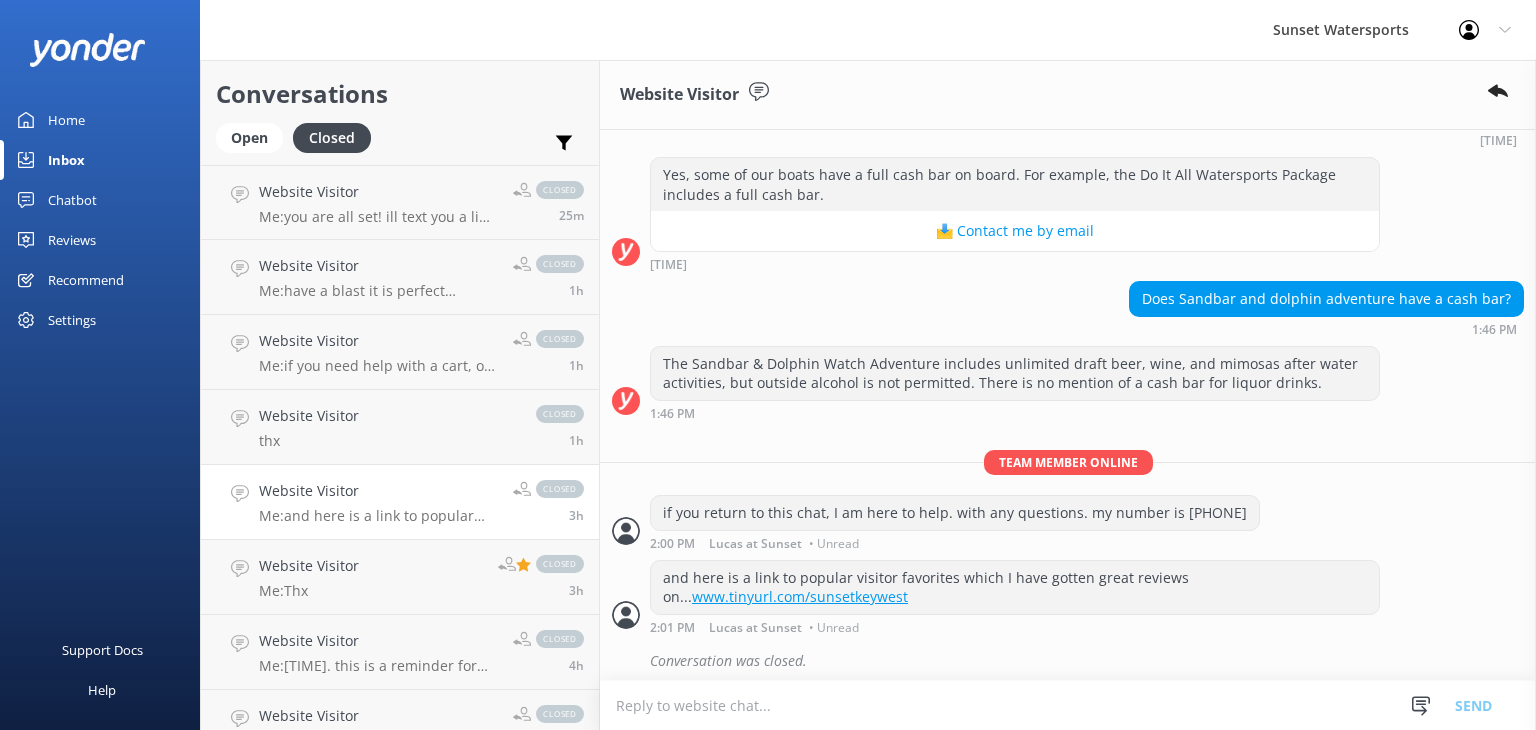 scroll, scrollTop: 410, scrollLeft: 0, axis: vertical 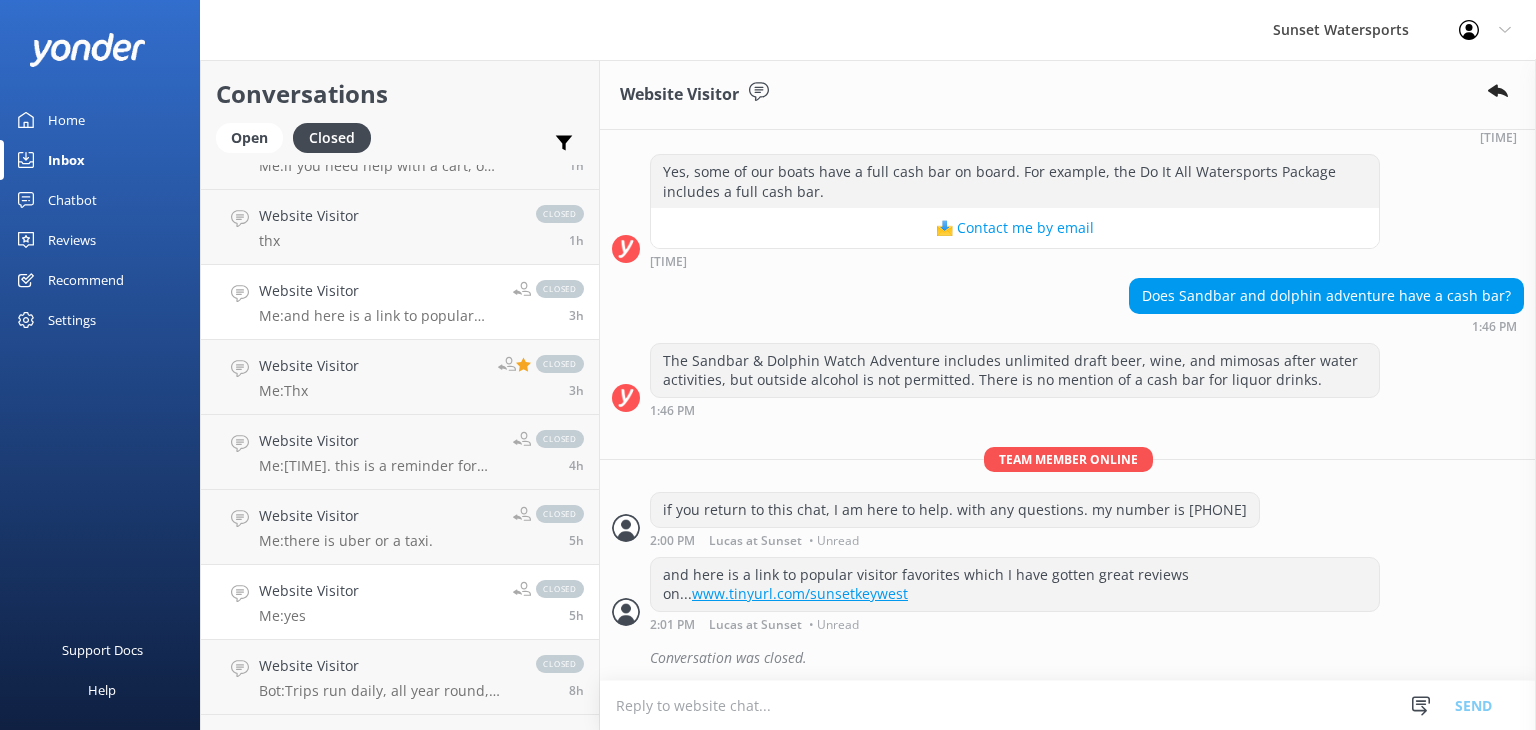 click on "Me:  yes" at bounding box center [309, 616] 